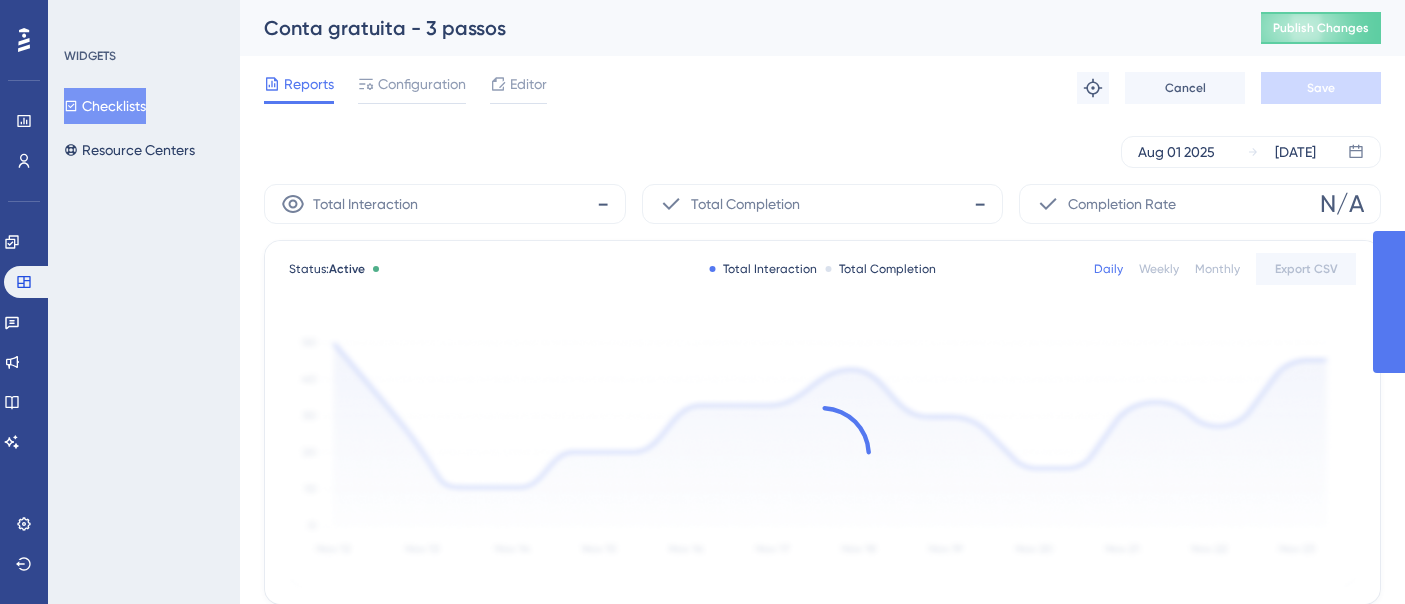 scroll, scrollTop: 0, scrollLeft: 0, axis: both 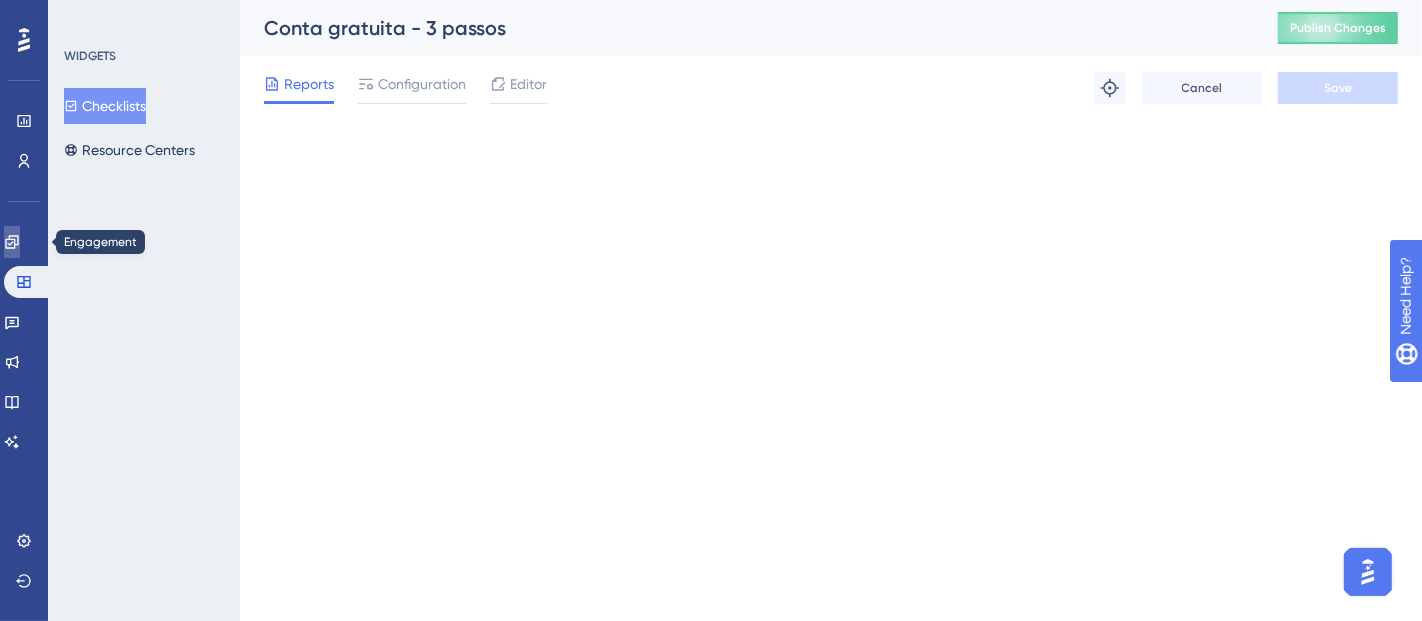 click at bounding box center (12, 242) 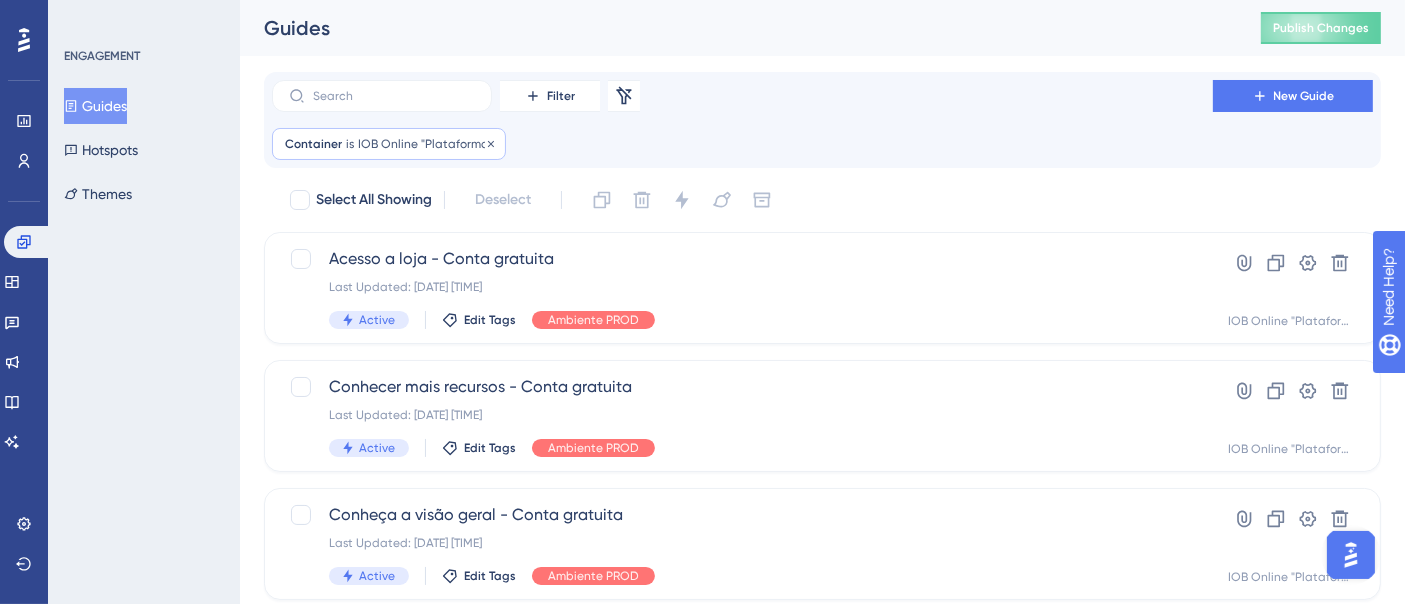 click 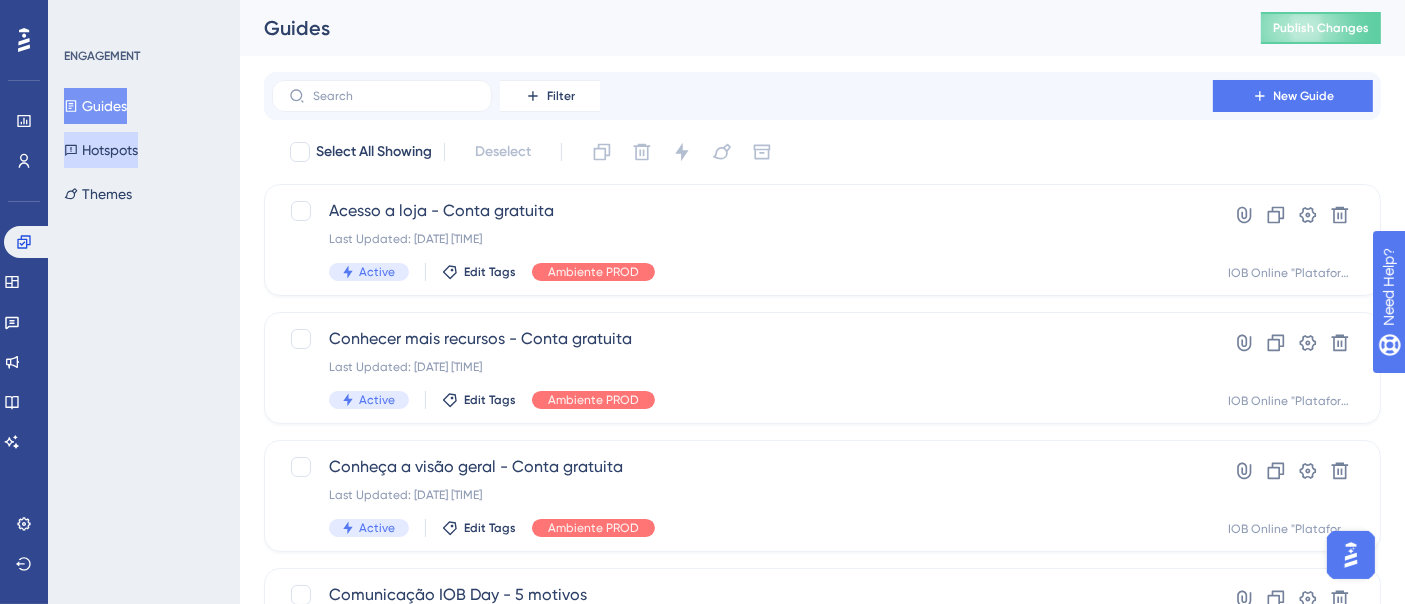 click on "Hotspots" at bounding box center (101, 150) 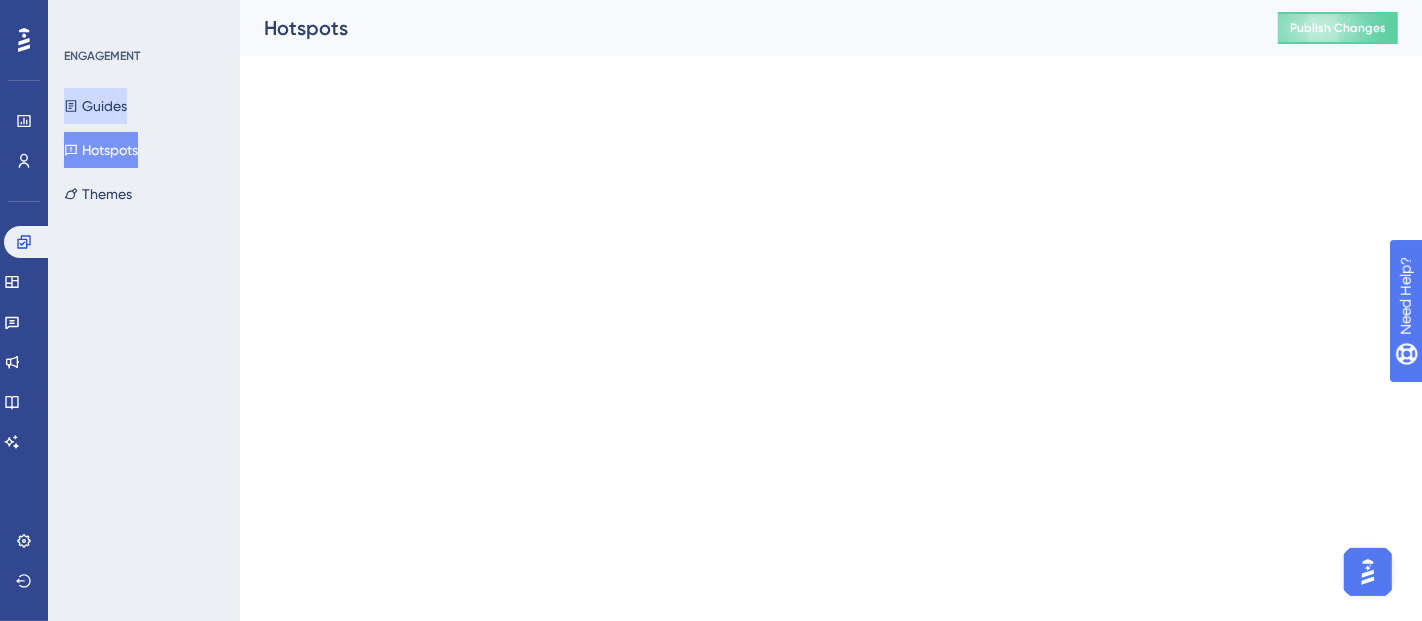 click on "Guides" at bounding box center (95, 106) 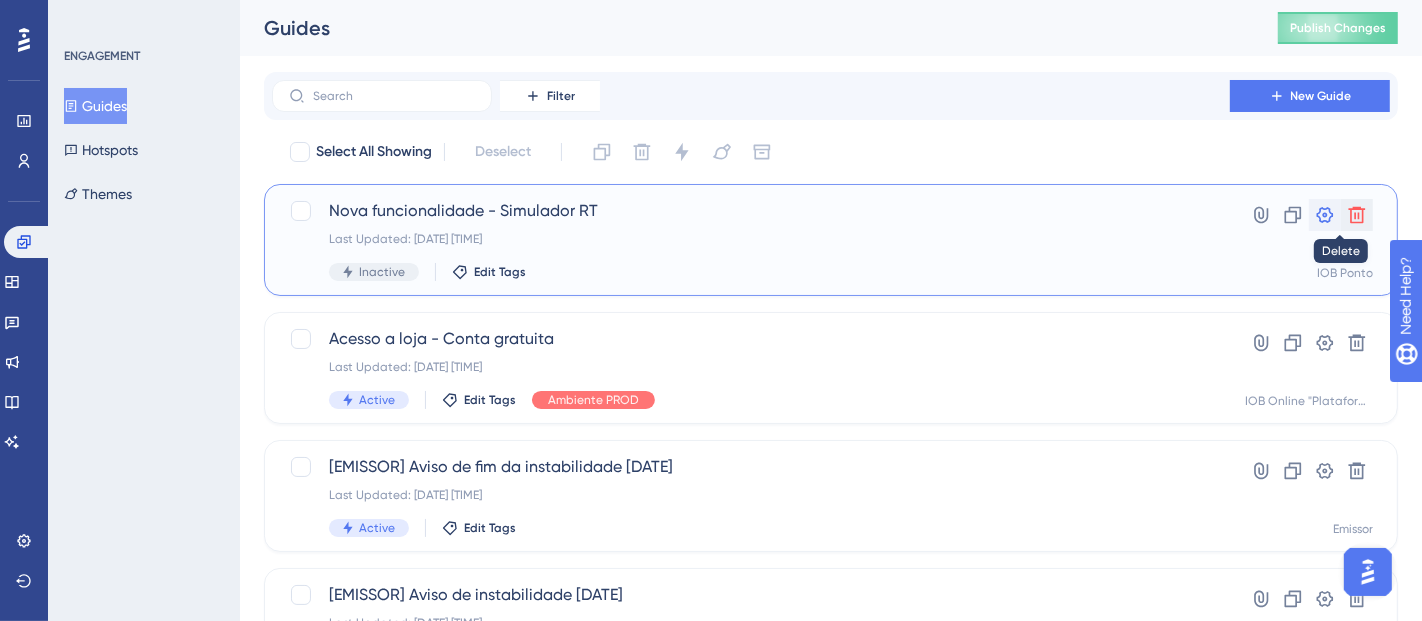 click 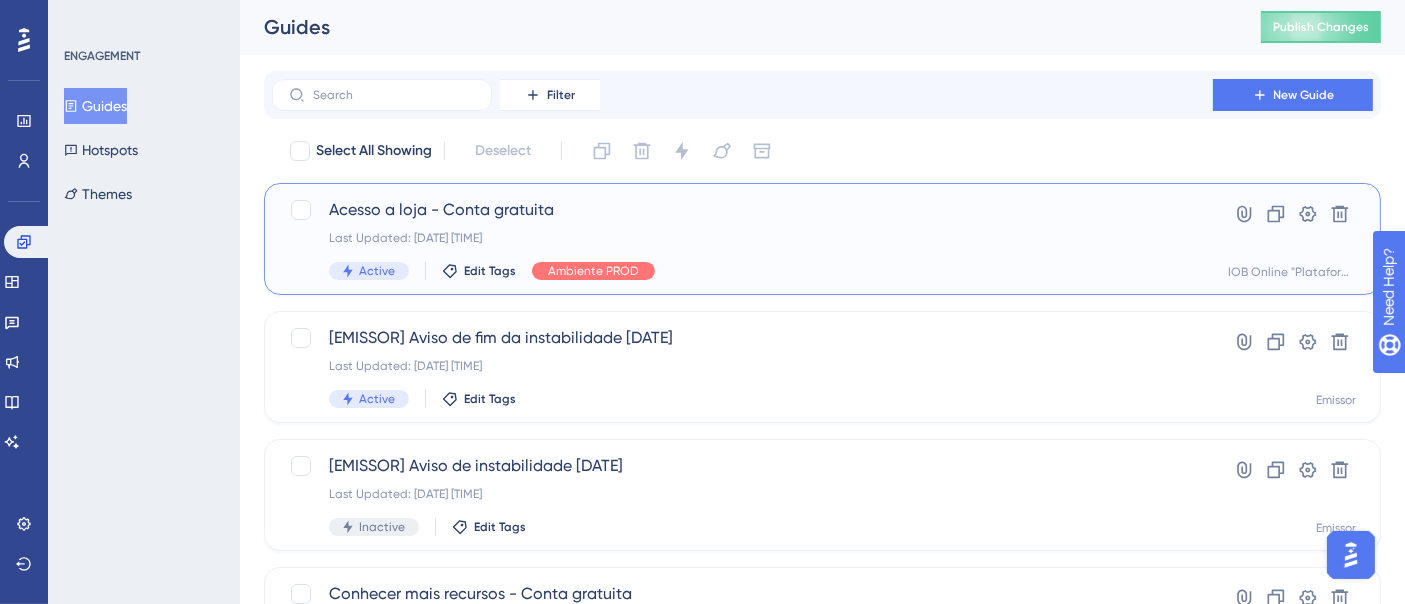 scroll, scrollTop: 0, scrollLeft: 0, axis: both 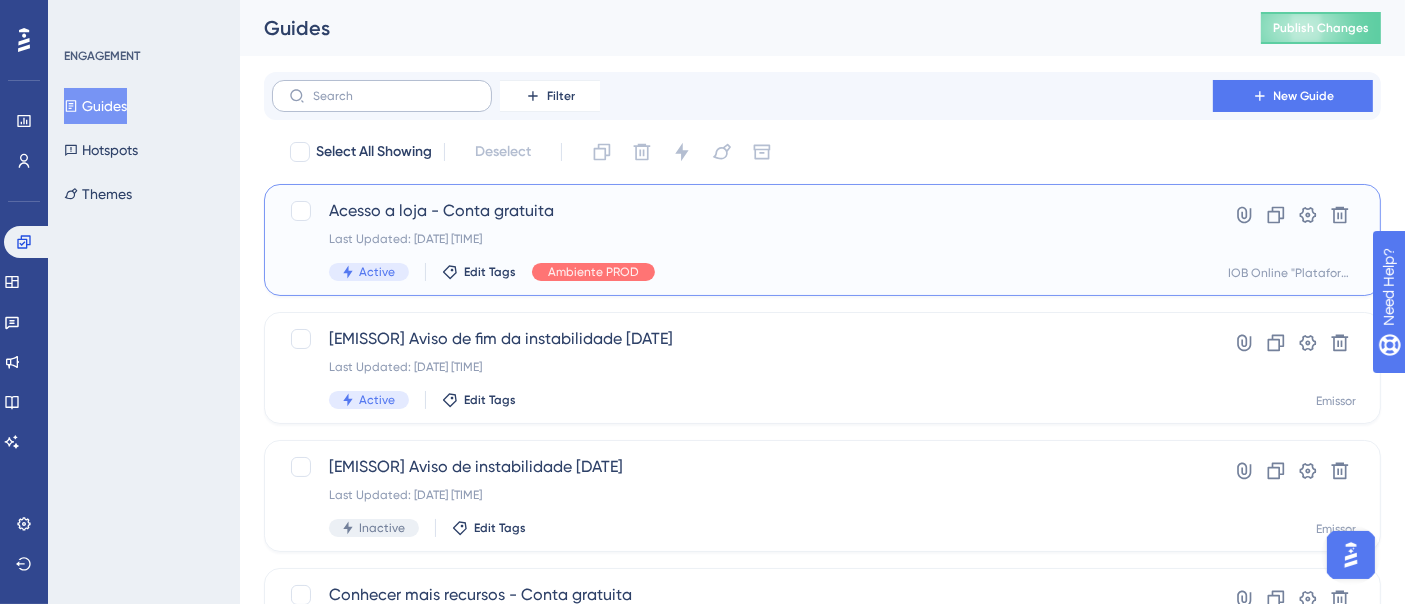 click at bounding box center [382, 96] 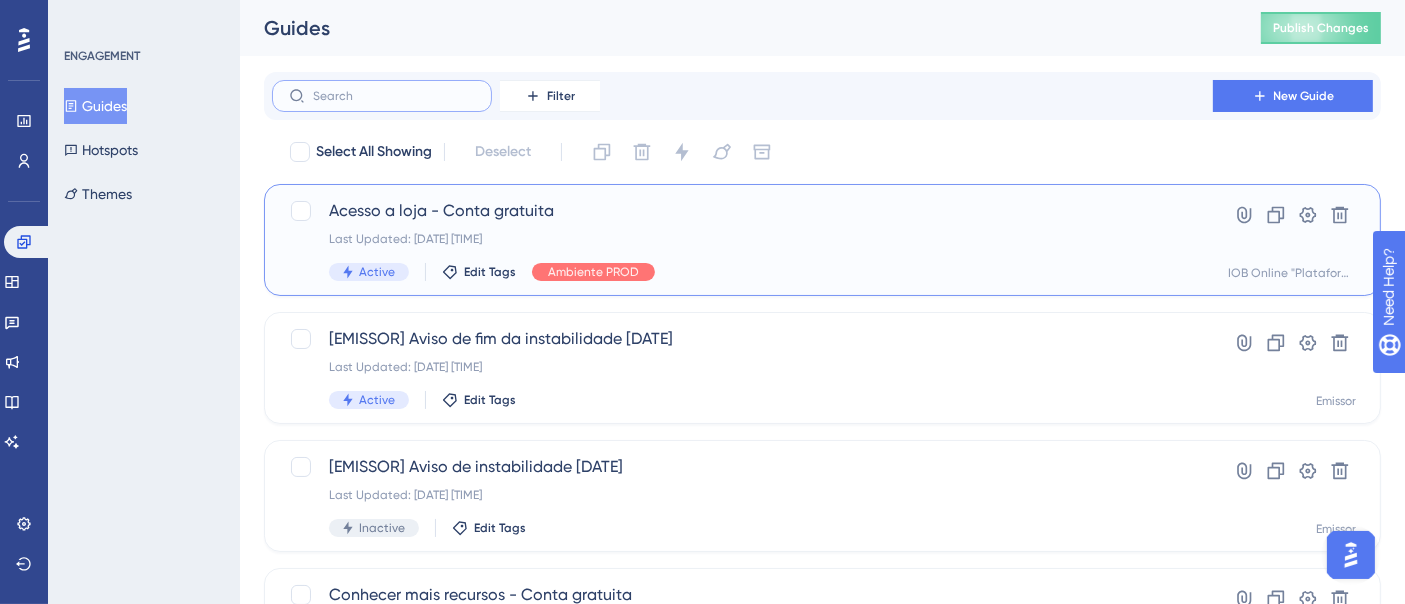 click at bounding box center (394, 96) 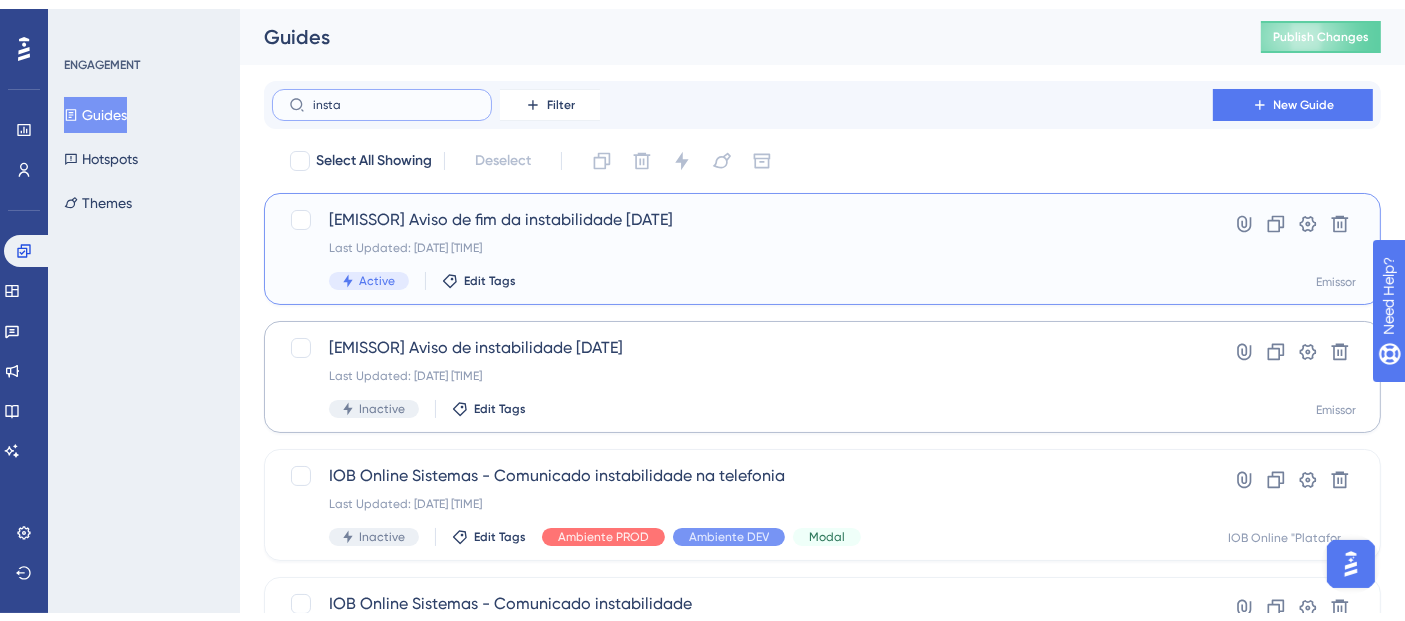 scroll, scrollTop: 111, scrollLeft: 0, axis: vertical 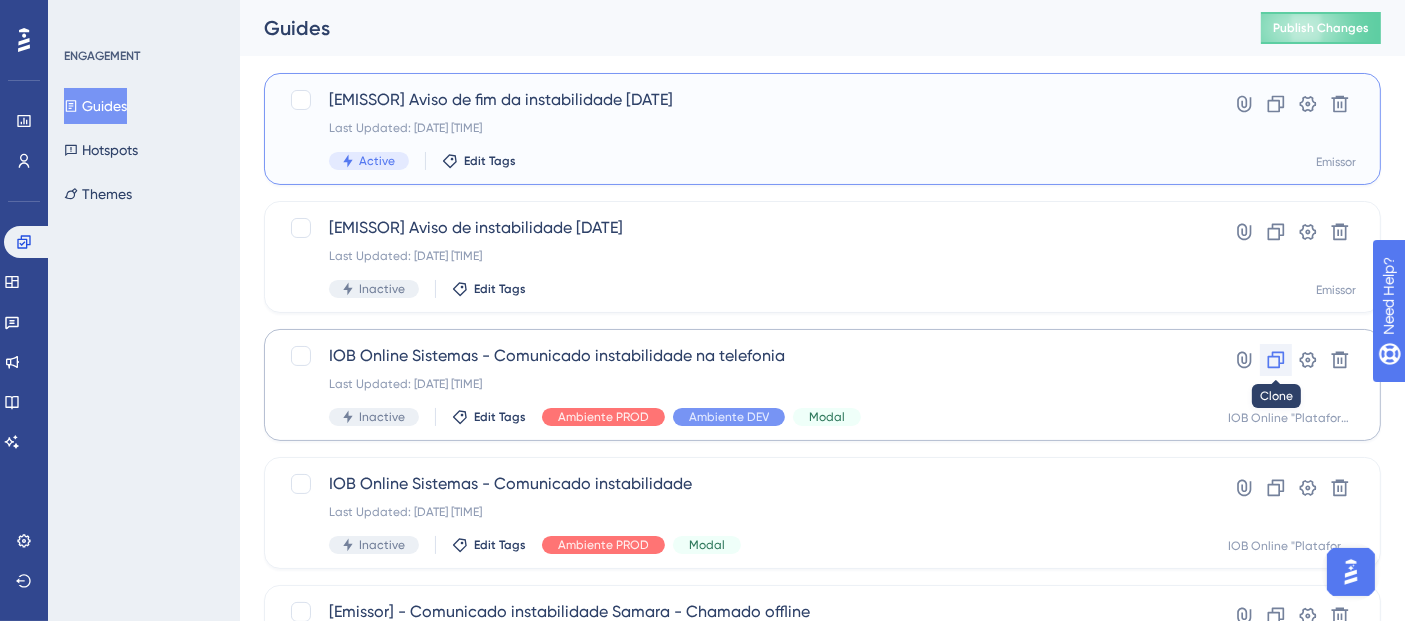type on "insta" 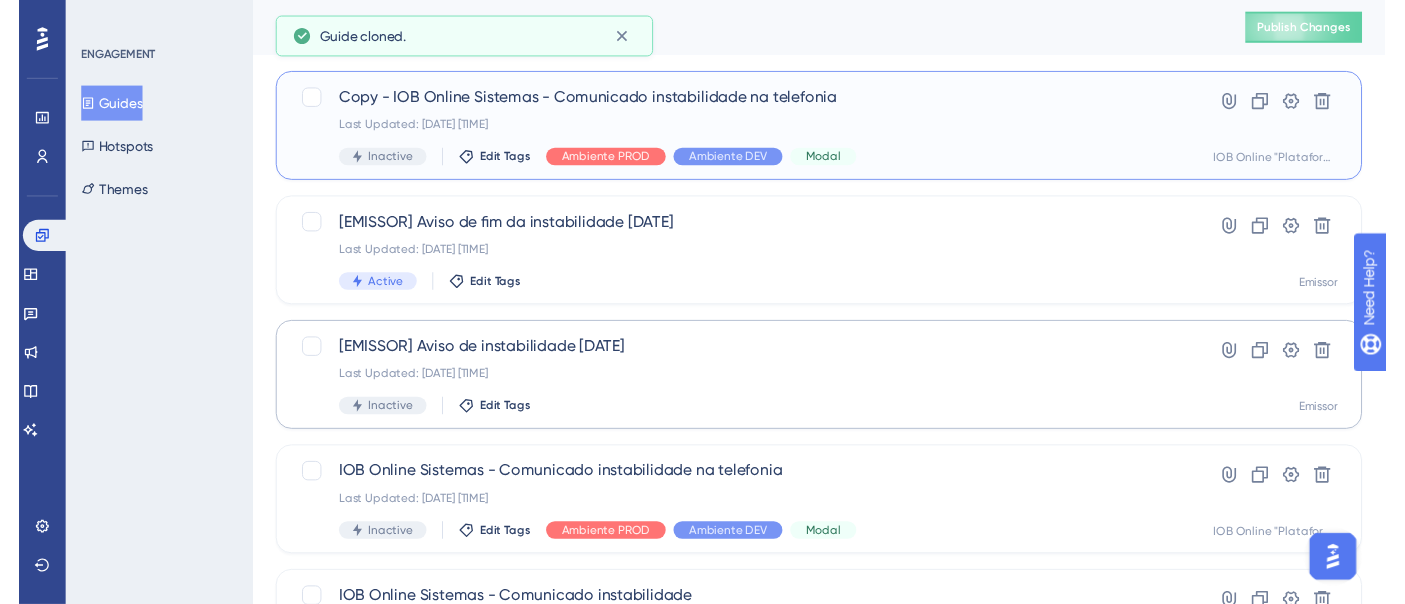 scroll, scrollTop: 0, scrollLeft: 0, axis: both 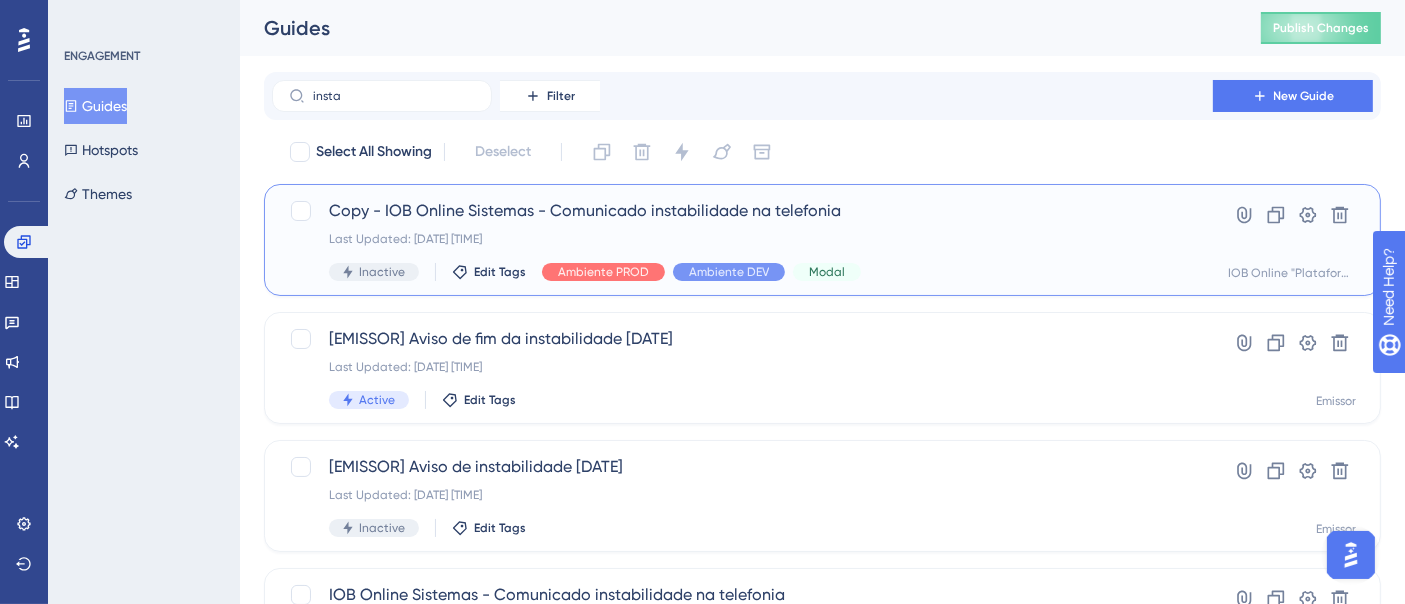 click on "Copy - IOB Online Sistemas - Comunicado instabilidade na telefonia Last Updated: [DATE] [TIME] Inactive Edit Tags Ambiente PROD Ambiente DEV Modal" at bounding box center (742, 240) 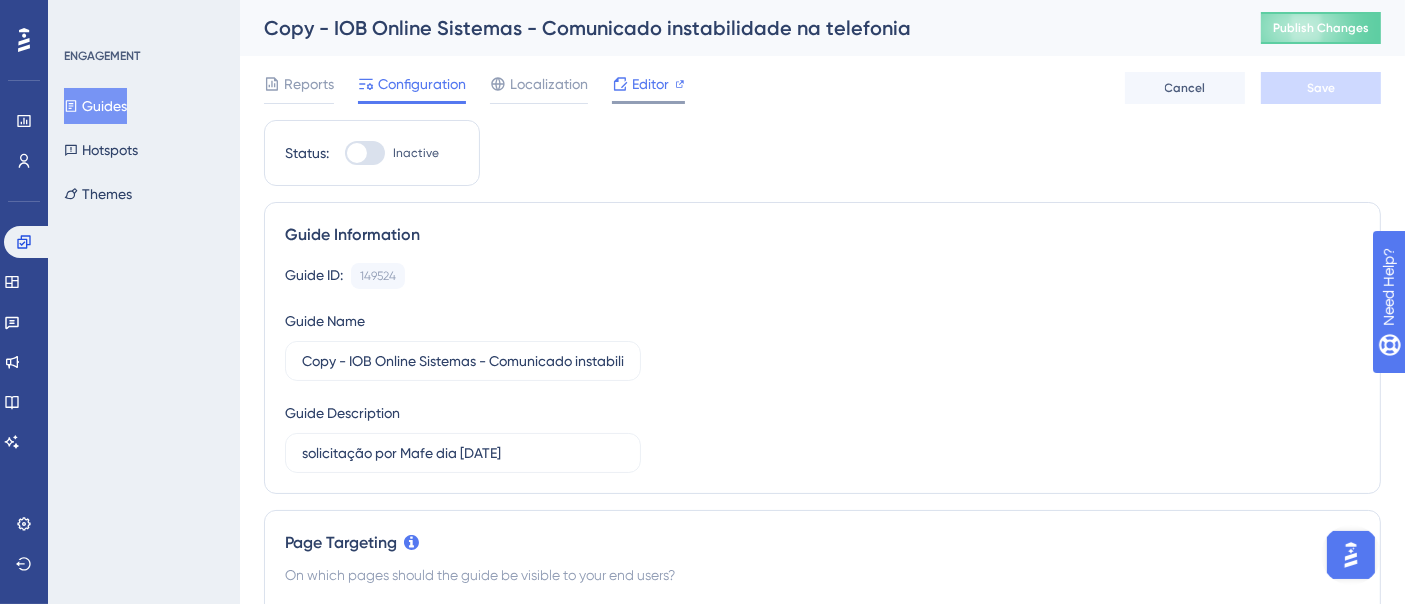 click on "Editor" at bounding box center (650, 84) 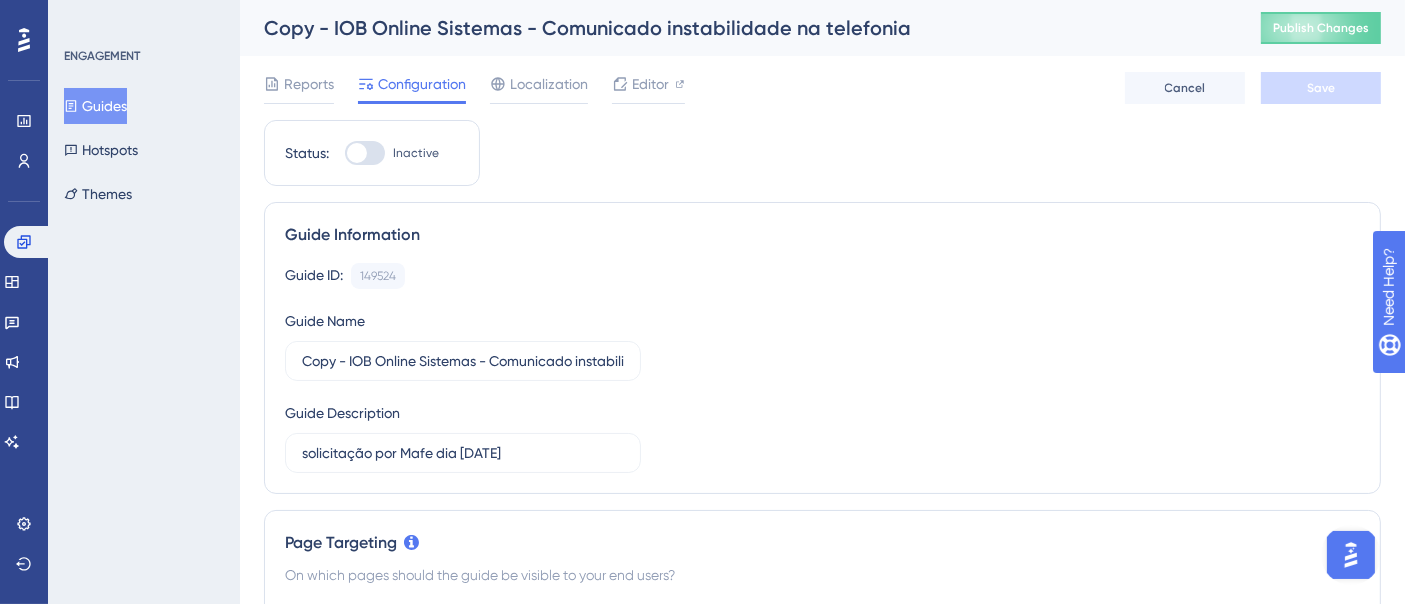 click on "Guides" at bounding box center [95, 106] 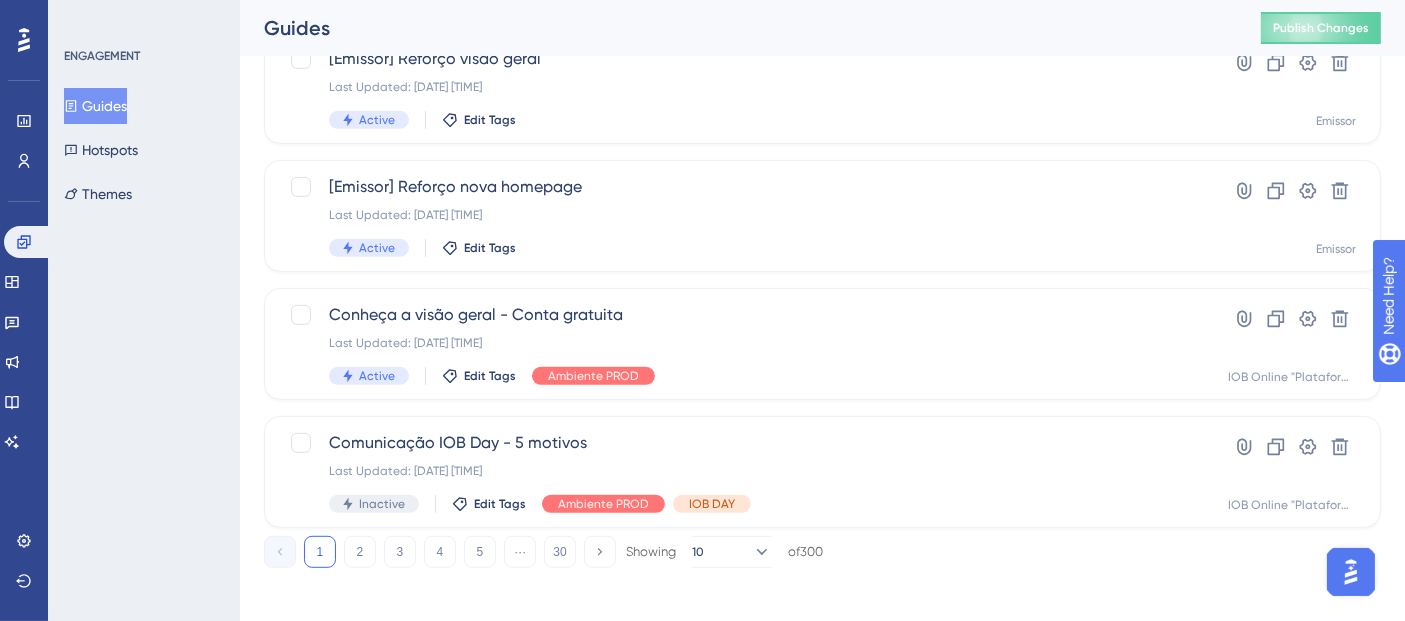 scroll, scrollTop: 930, scrollLeft: 0, axis: vertical 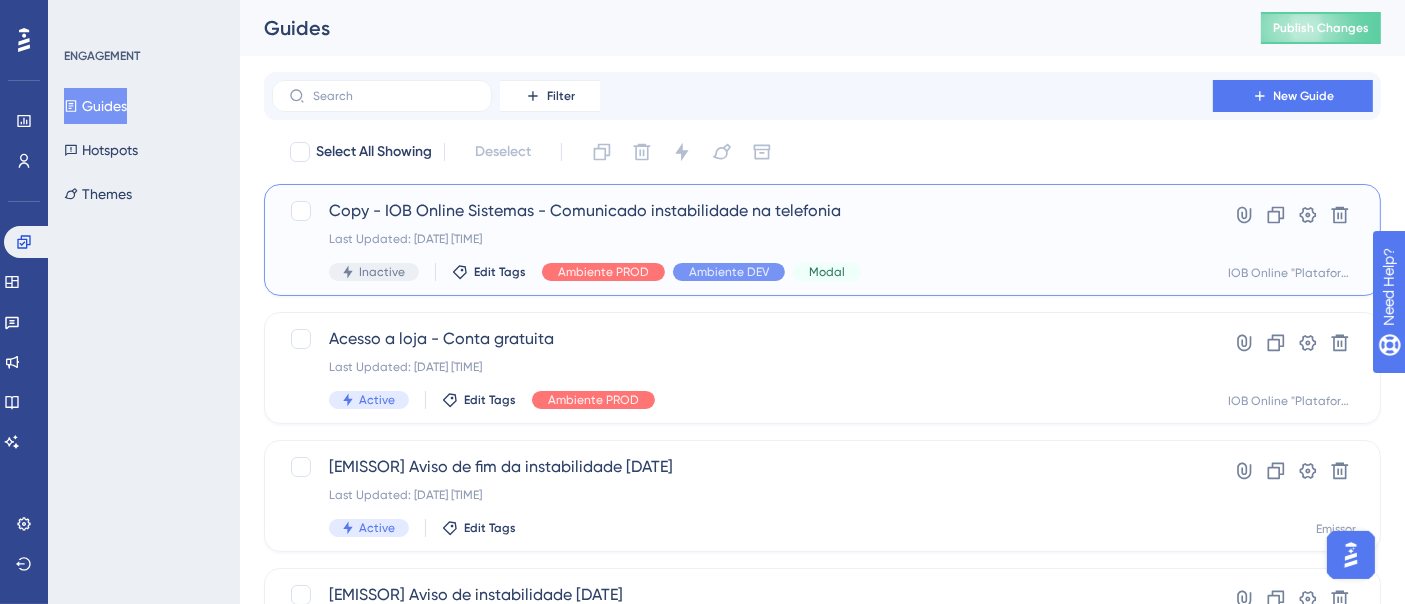 click on "Copy - IOB Online Sistemas - Comunicado instabilidade na telefonia Last Updated: [DATE] [TIME] Inactive Edit Tags Ambiente PROD Ambiente DEV Modal" at bounding box center (742, 240) 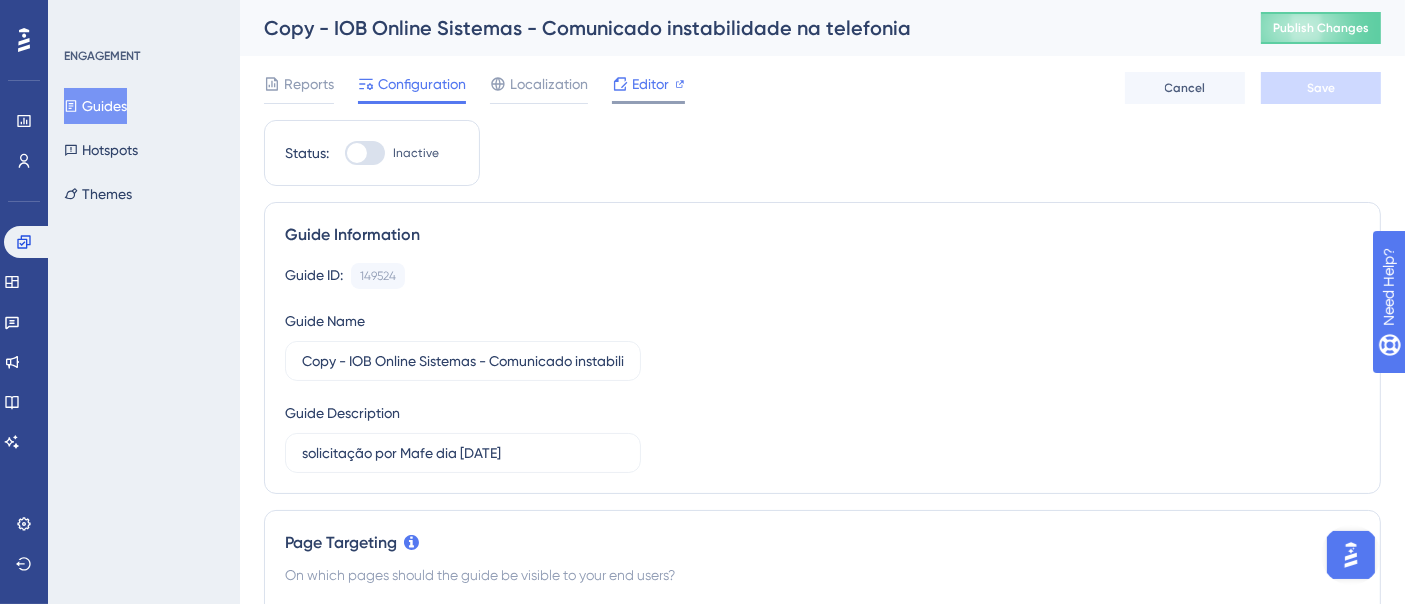 click on "Editor" at bounding box center (648, 88) 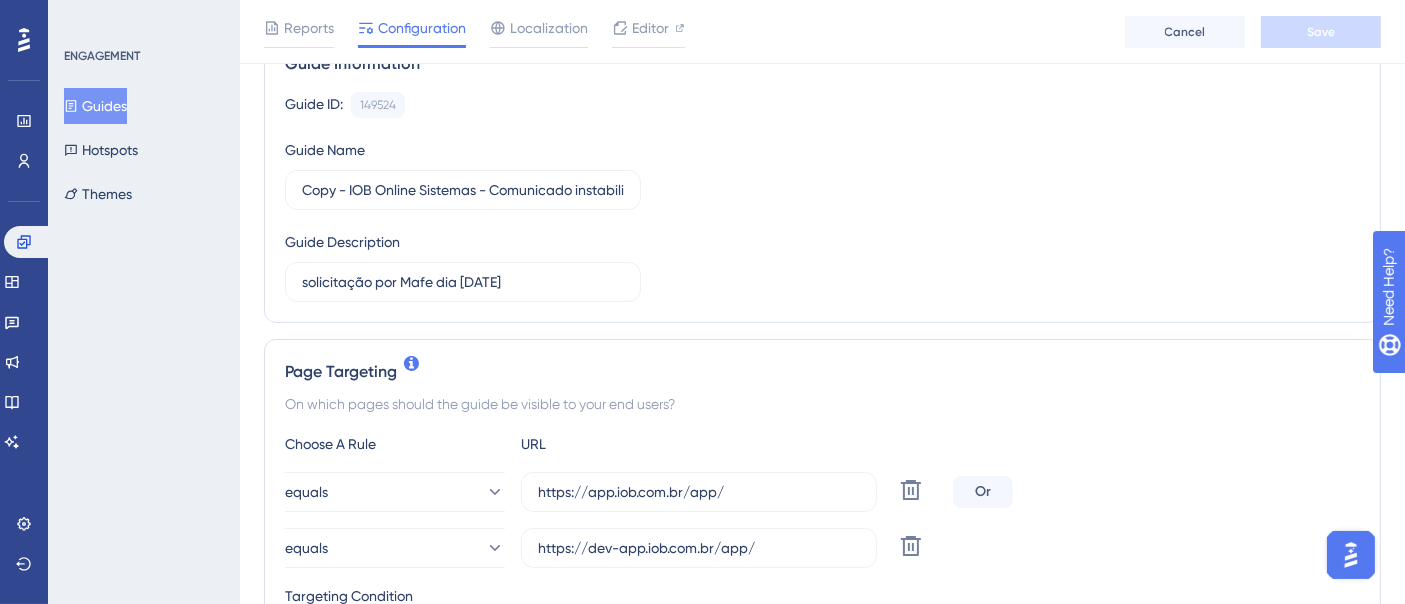 scroll, scrollTop: 222, scrollLeft: 0, axis: vertical 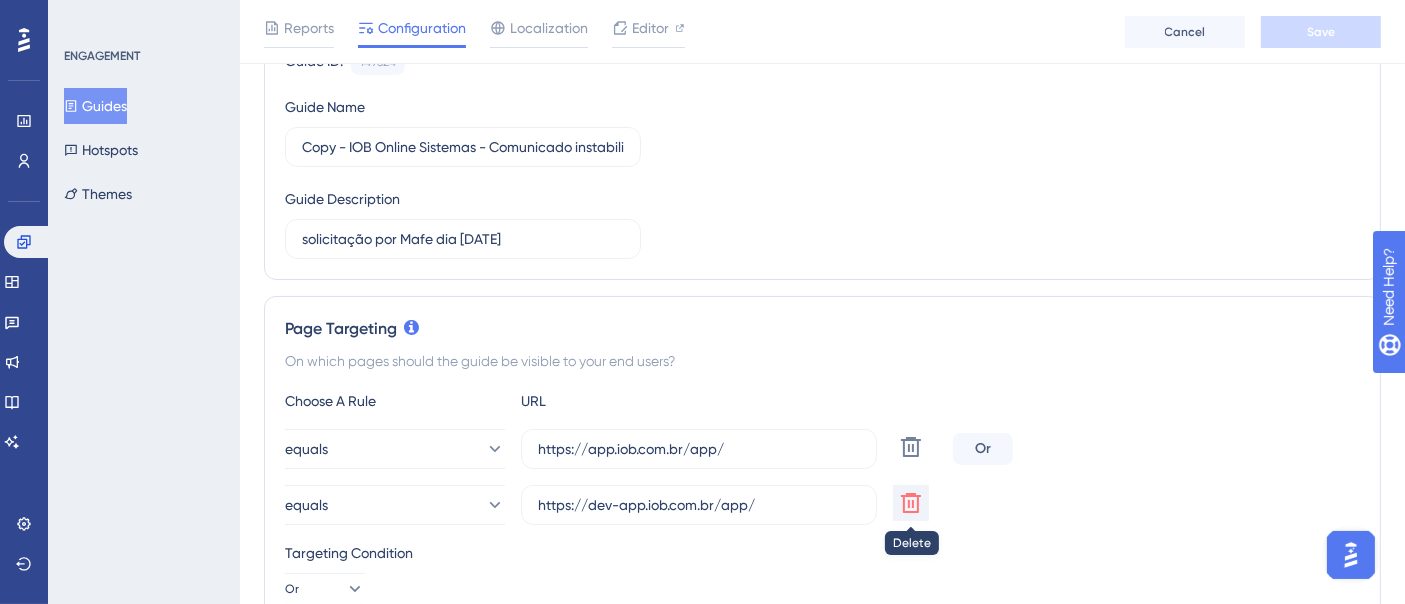 click 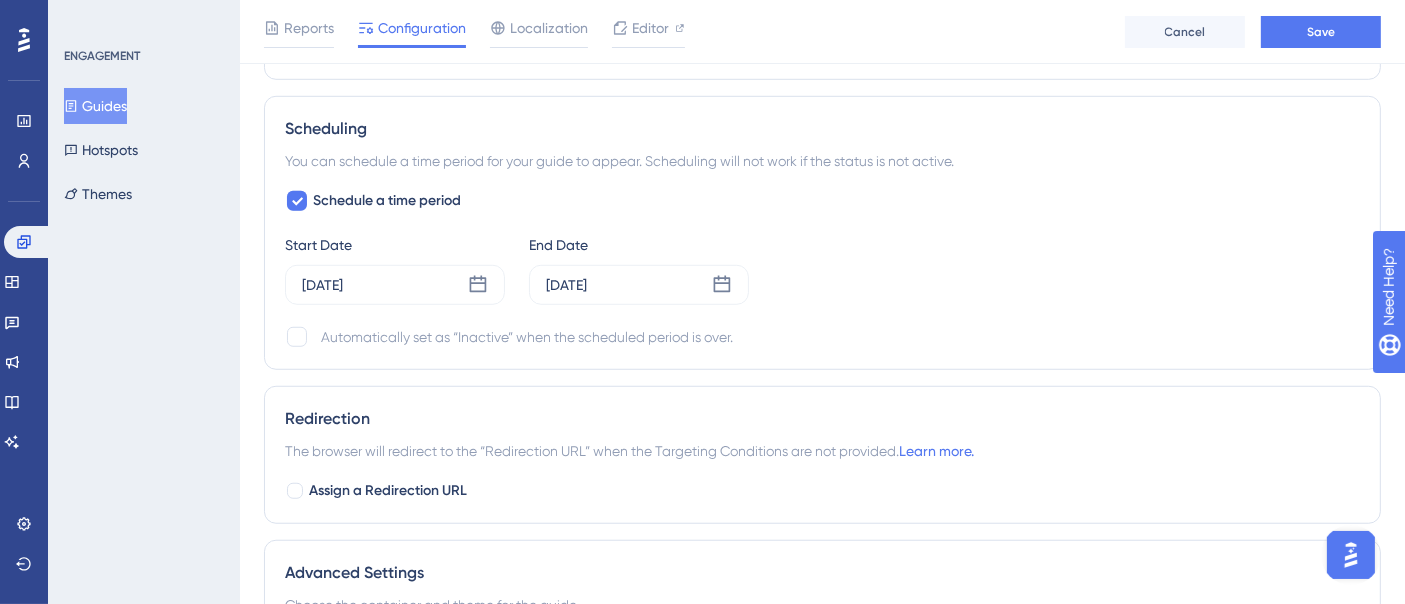 scroll, scrollTop: 1444, scrollLeft: 0, axis: vertical 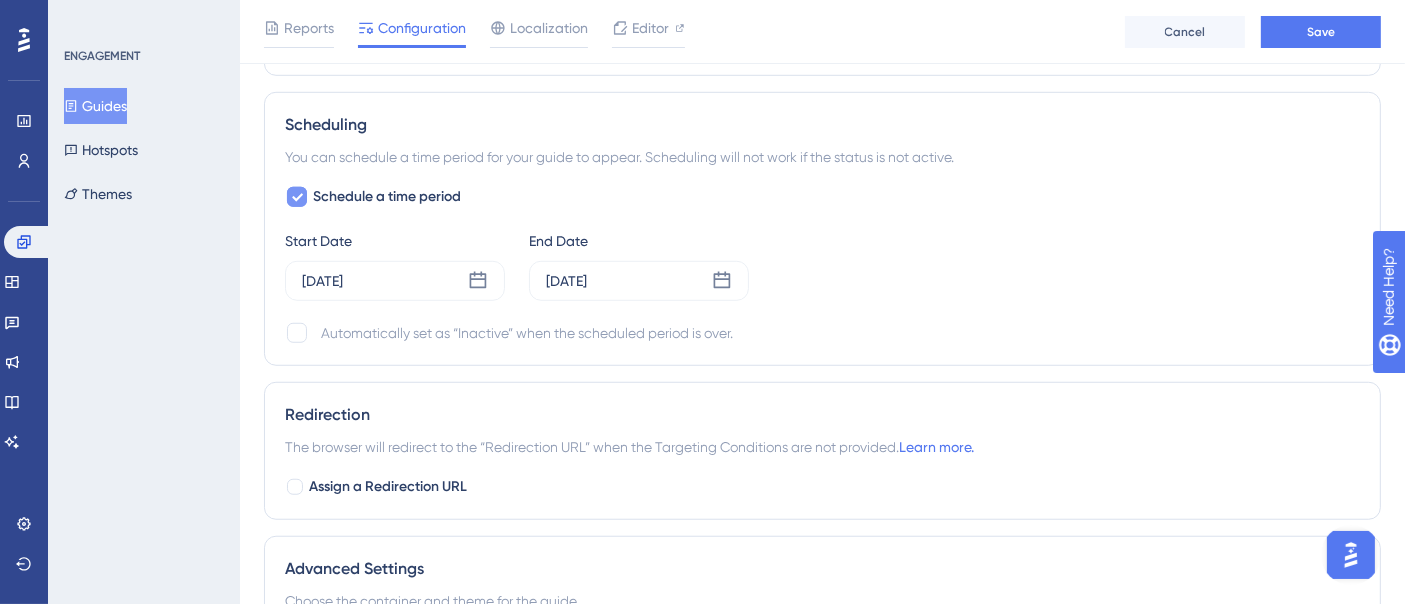 click on "Schedule a time period" at bounding box center [373, 197] 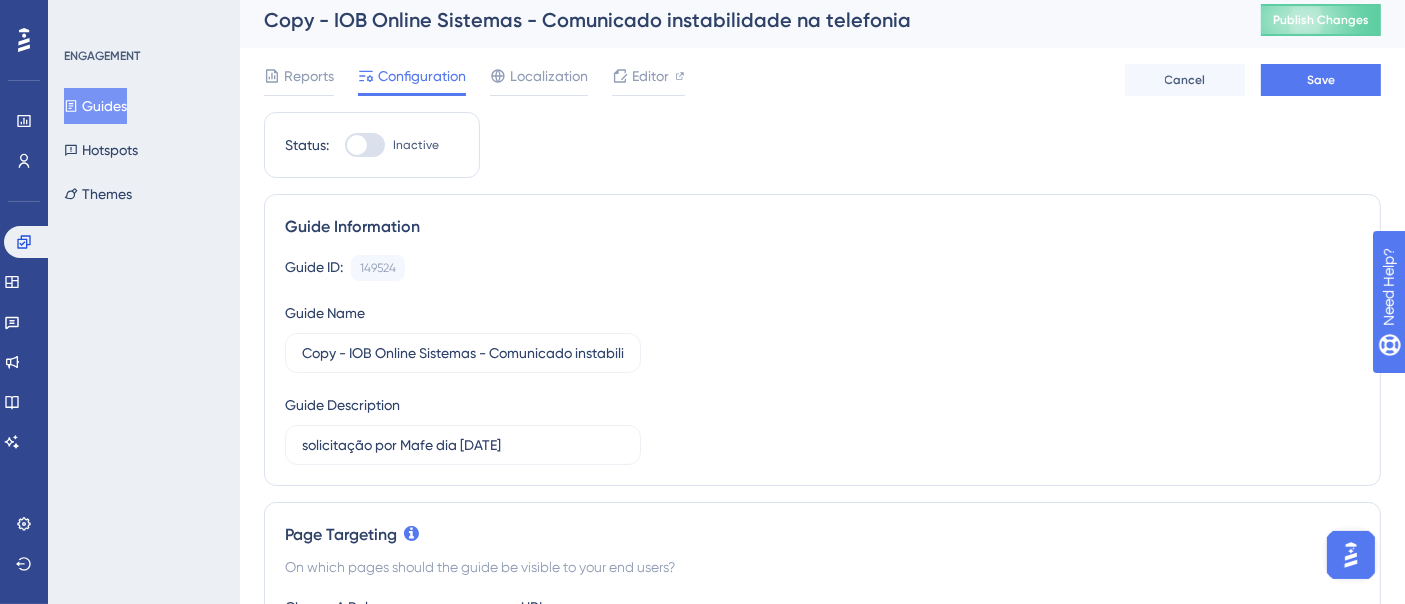 scroll, scrollTop: 0, scrollLeft: 0, axis: both 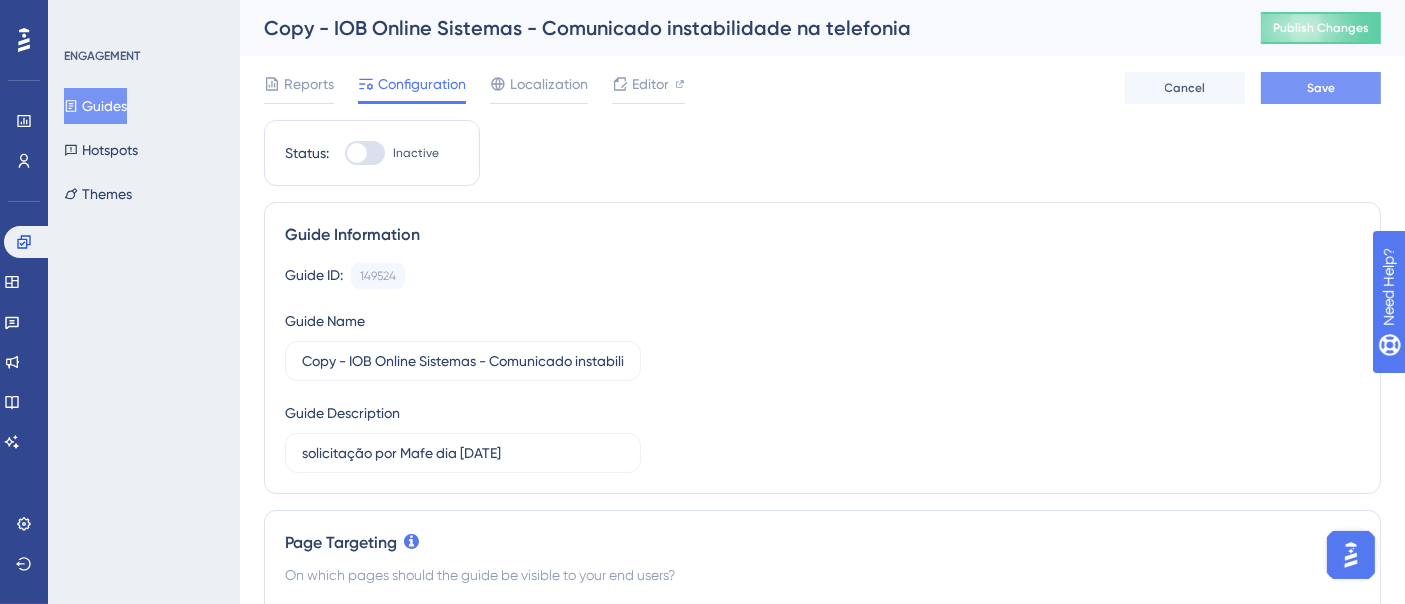 click on "Save" at bounding box center (1321, 88) 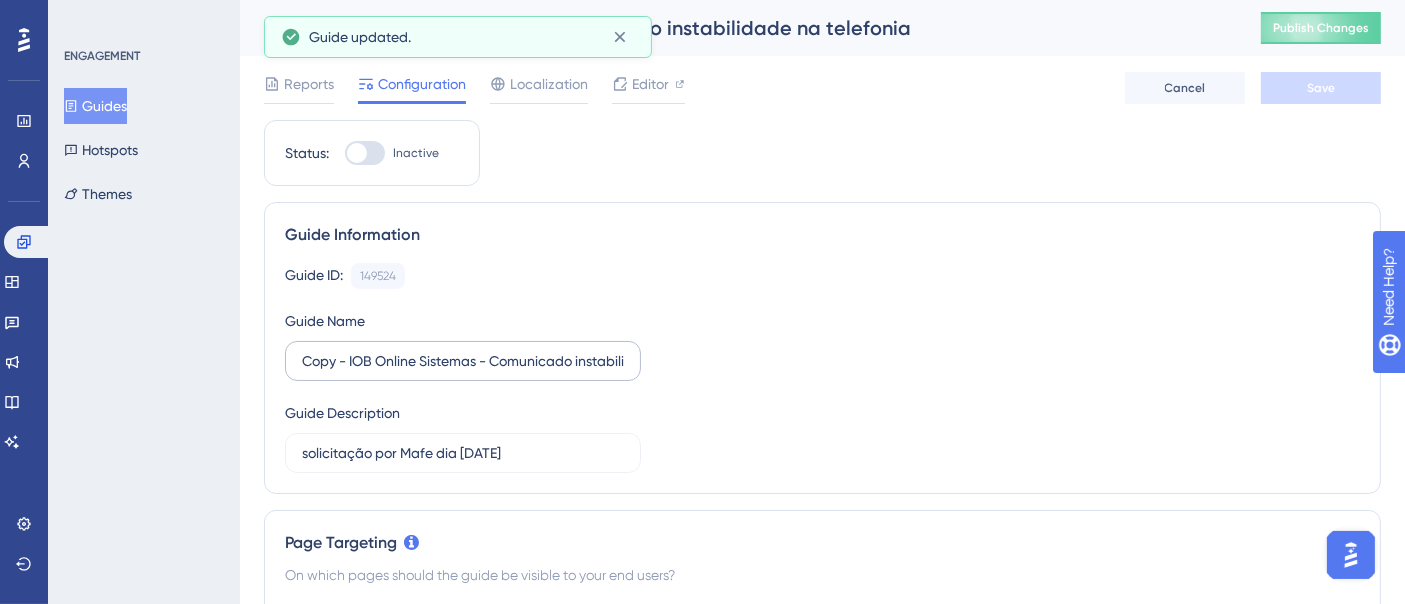 click on "Copy - IOB Online Sistemas - Comunicado instabilidade na telefonia" at bounding box center (463, 361) 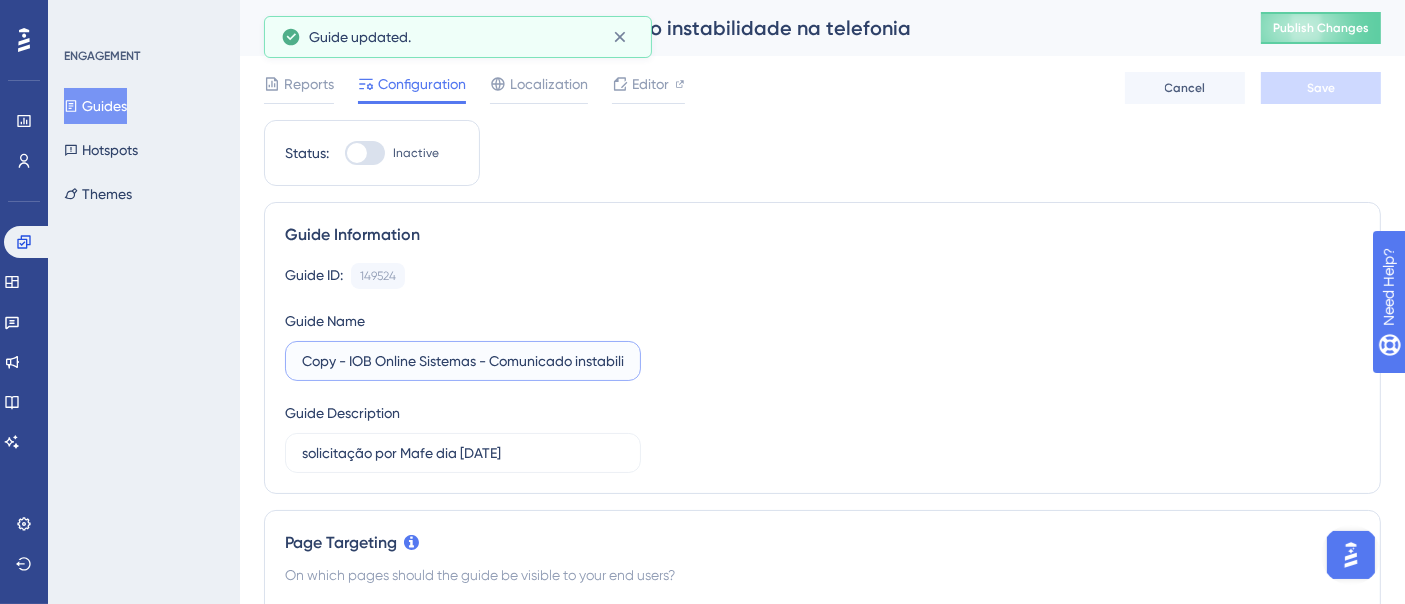 click on "Copy - IOB Online Sistemas - Comunicado instabilidade na telefonia" at bounding box center (463, 361) 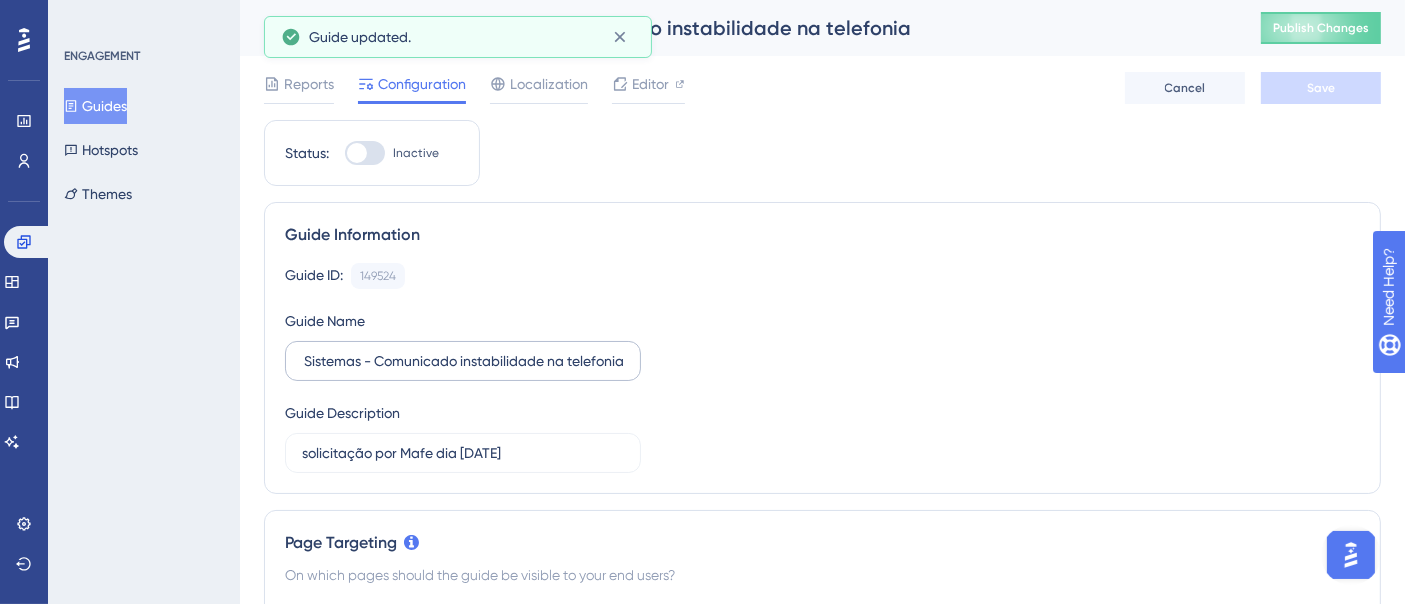 click on "Copy - IOB Online Sistemas - Comunicado instabilidade na telefonia" at bounding box center [463, 361] 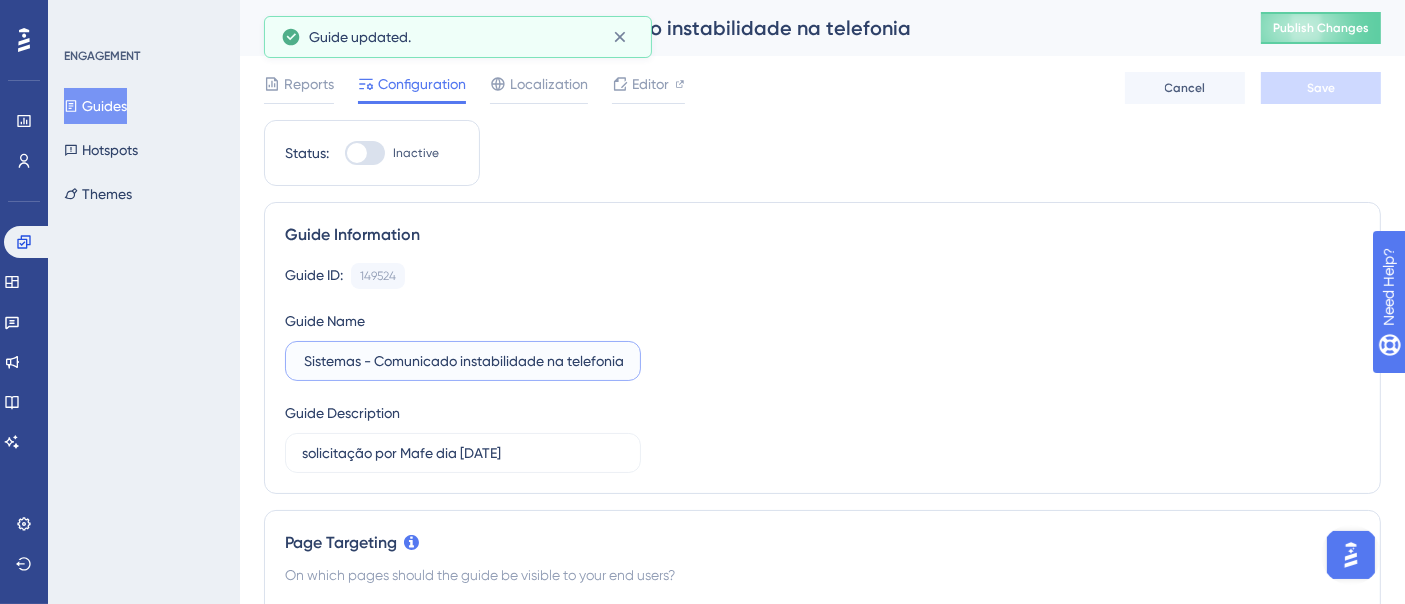 scroll, scrollTop: 0, scrollLeft: 120, axis: horizontal 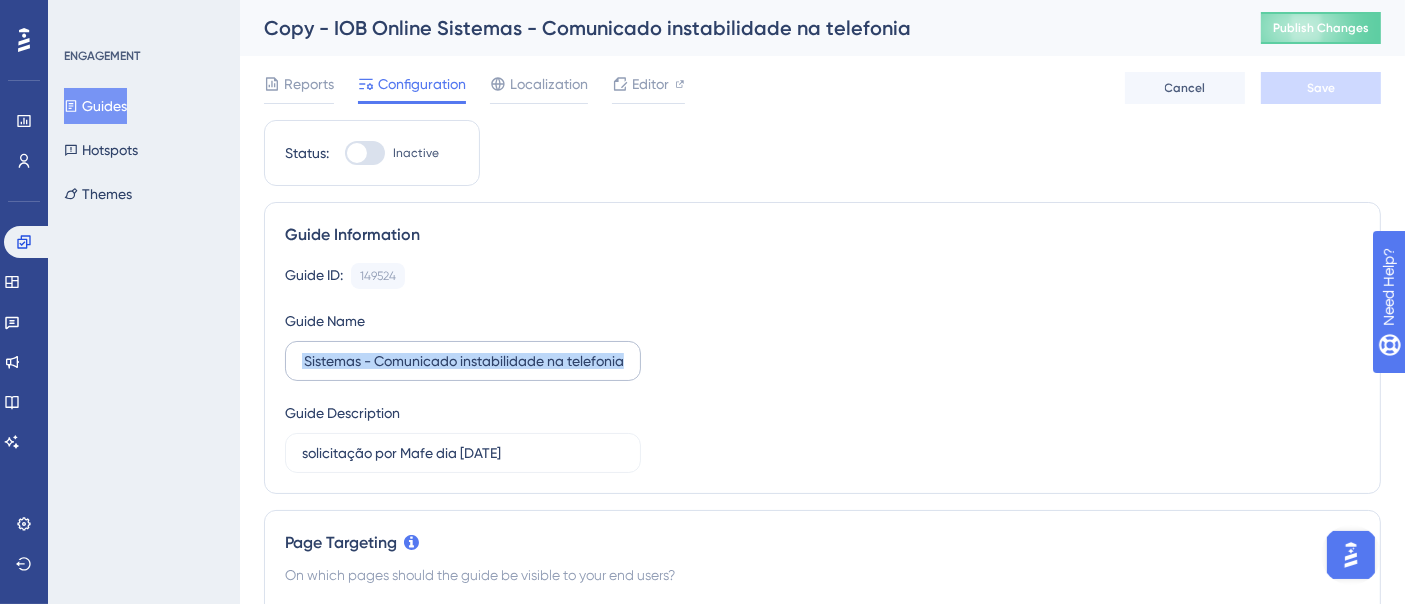 click on "Copy - IOB Online Sistemas - Comunicado instabilidade na telefonia" at bounding box center [463, 361] 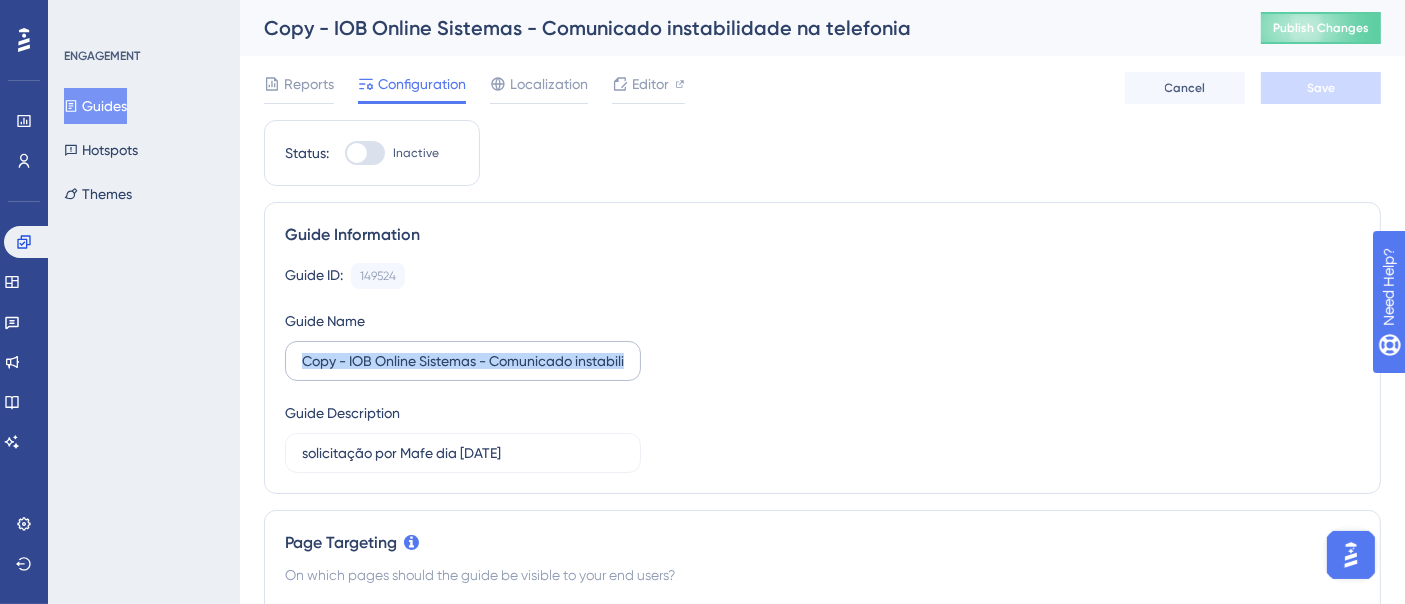 click on "Copy - IOB Online Sistemas - Comunicado instabilidade na telefonia" at bounding box center [463, 361] 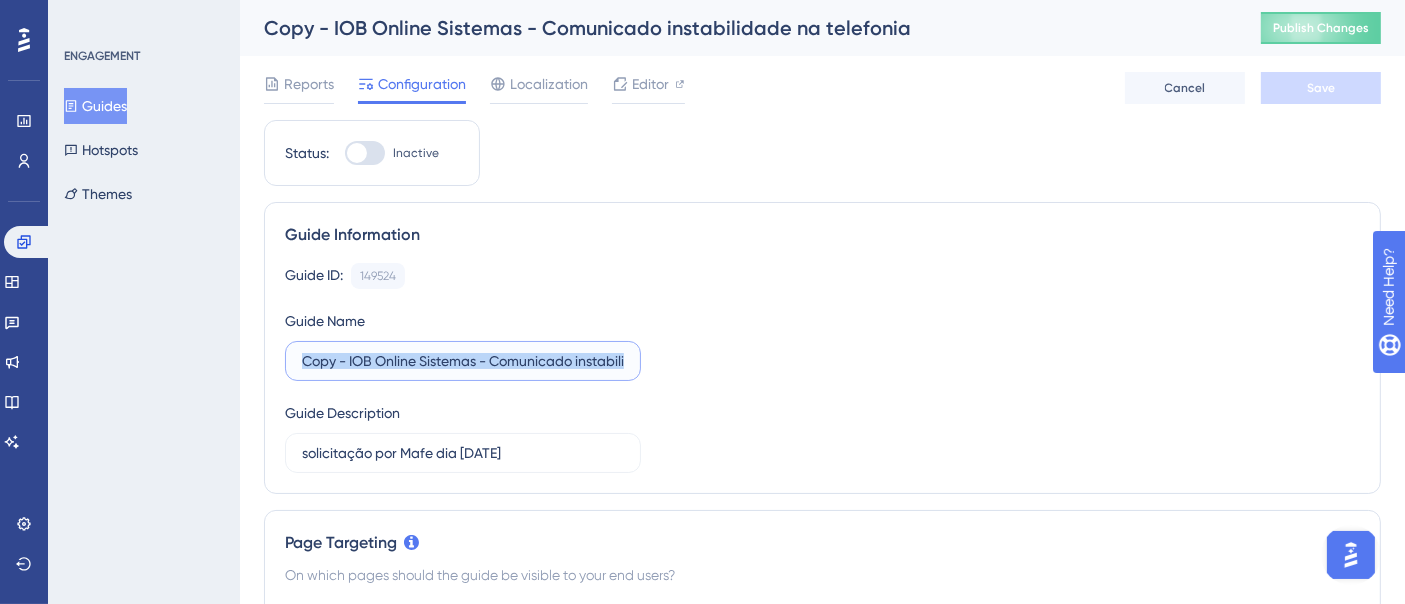 click on "Copy - IOB Online Sistemas - Comunicado instabilidade na telefonia" at bounding box center [463, 361] 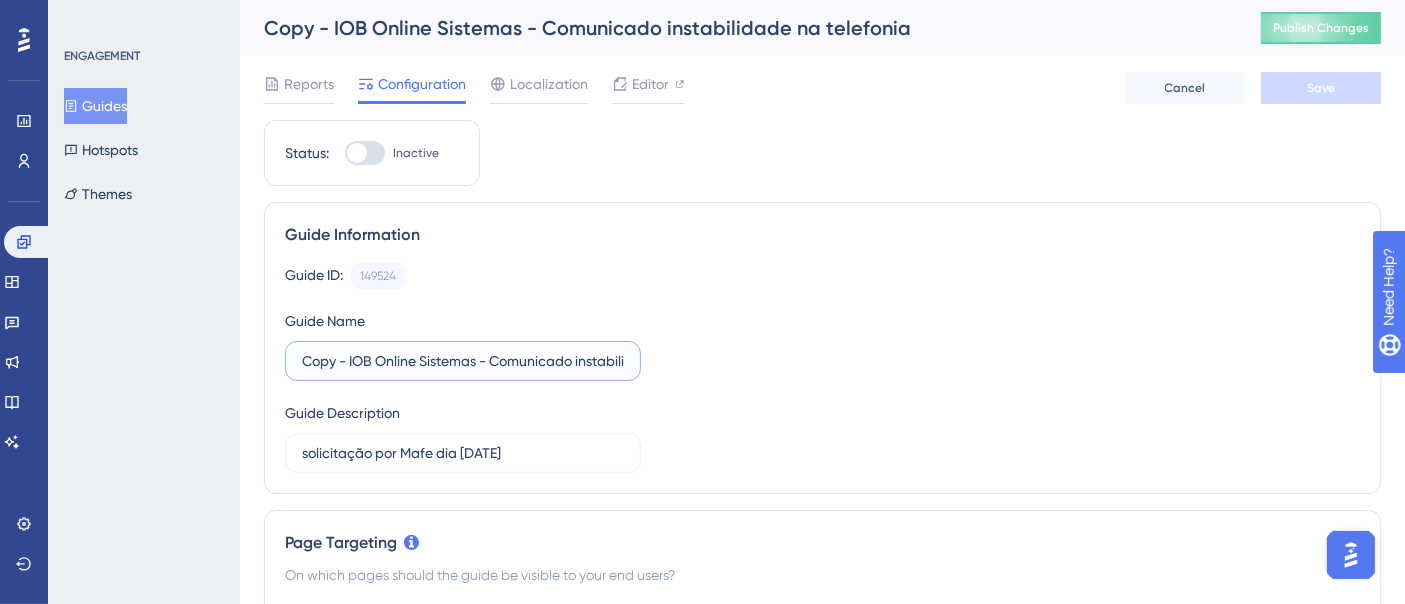 scroll, scrollTop: 0, scrollLeft: 120, axis: horizontal 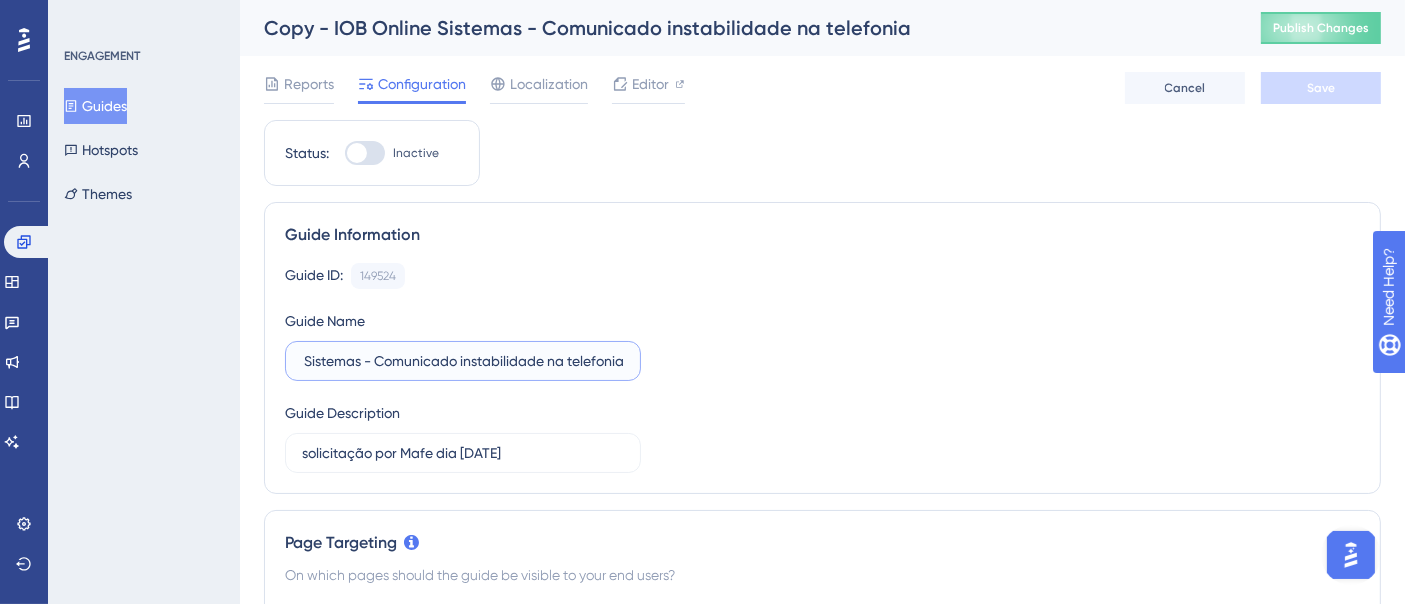 click on "Copy - IOB Online Sistemas - Comunicado instabilidade na telefonia" at bounding box center (463, 361) 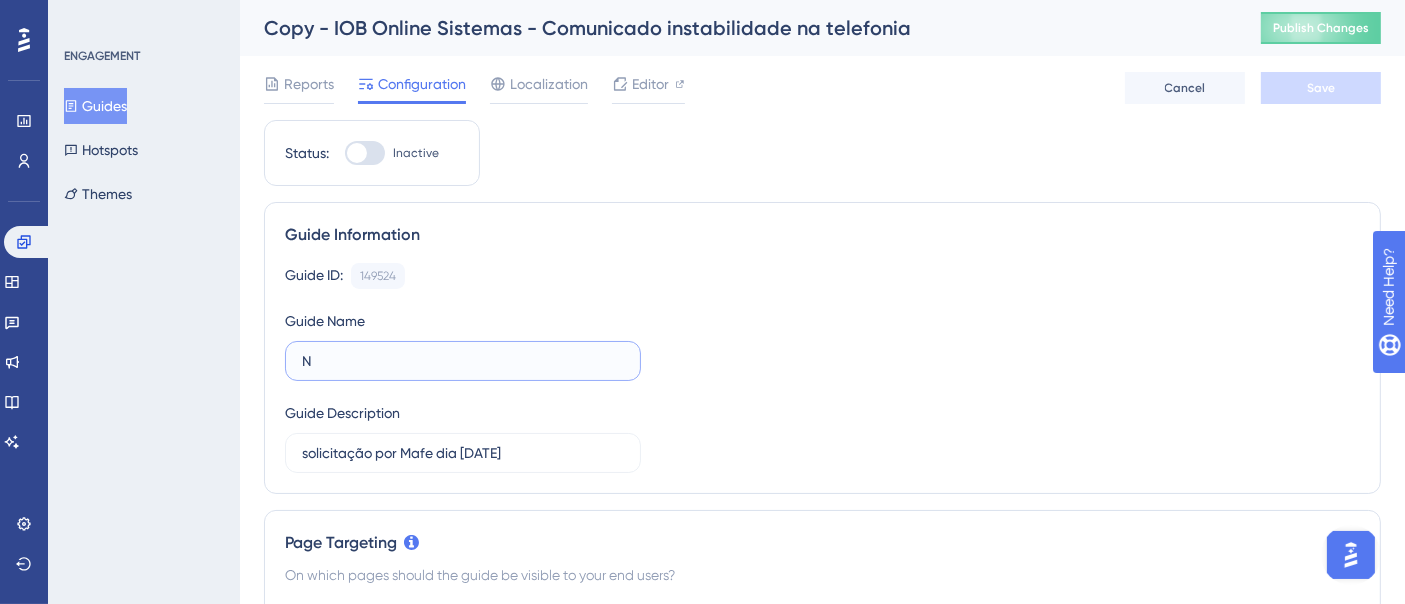 scroll, scrollTop: 0, scrollLeft: 0, axis: both 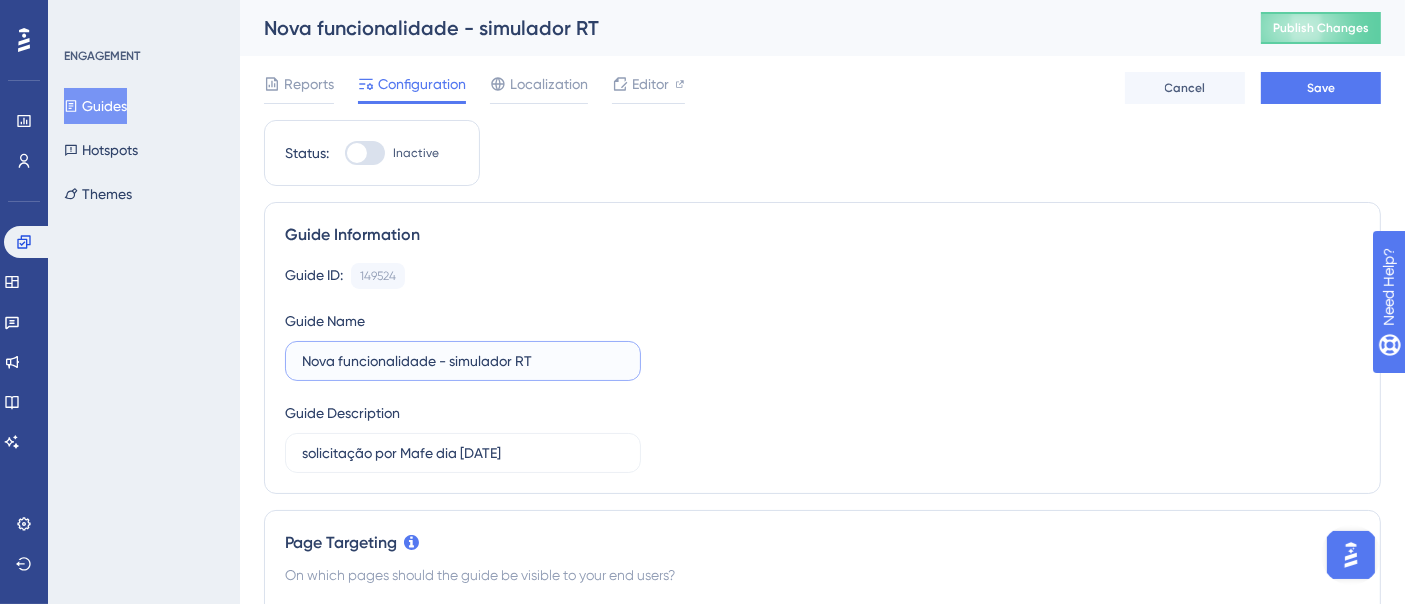 type on "Nova funcionalidade - simulador RT" 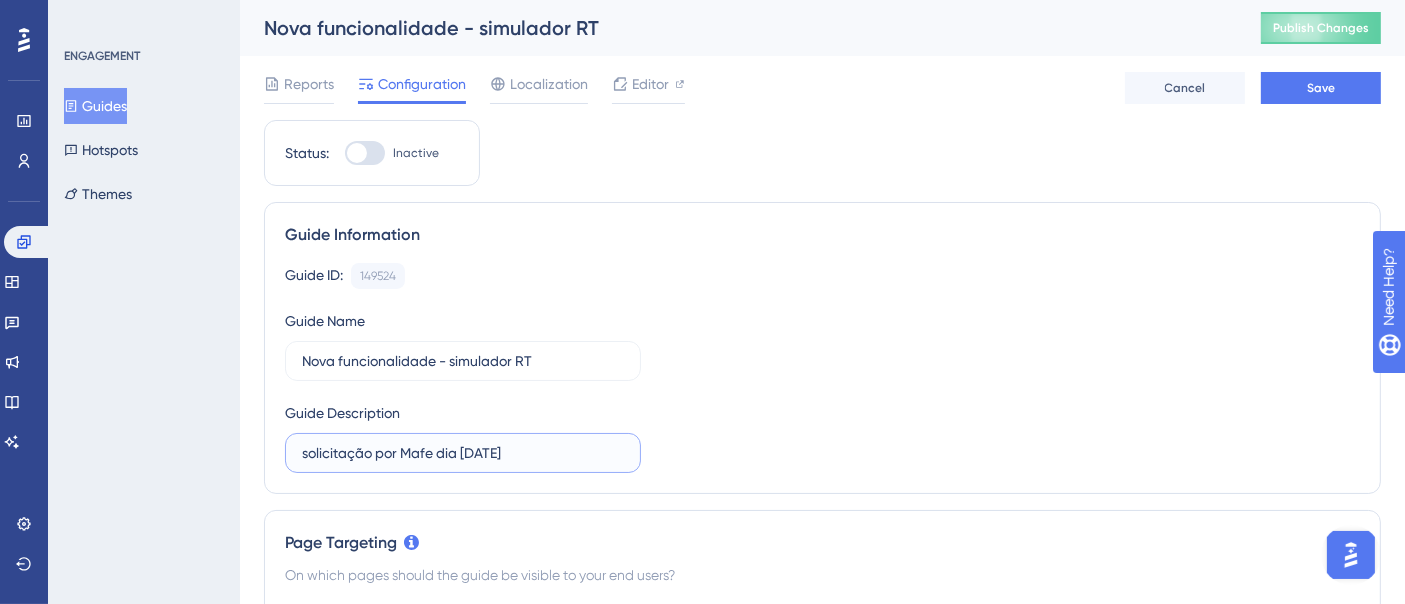 click on "solicitação por Mafe dia [DATE]" at bounding box center [463, 453] 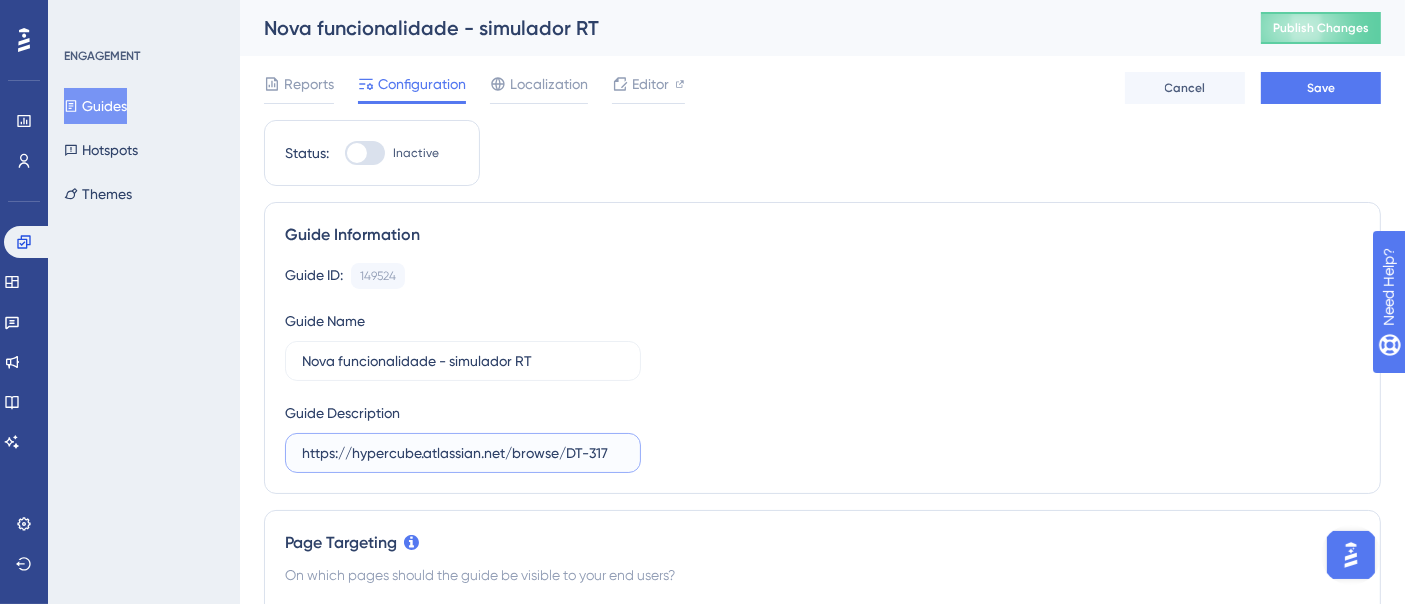 type on "https://hypercube.atlassian.net/browse/DT-317" 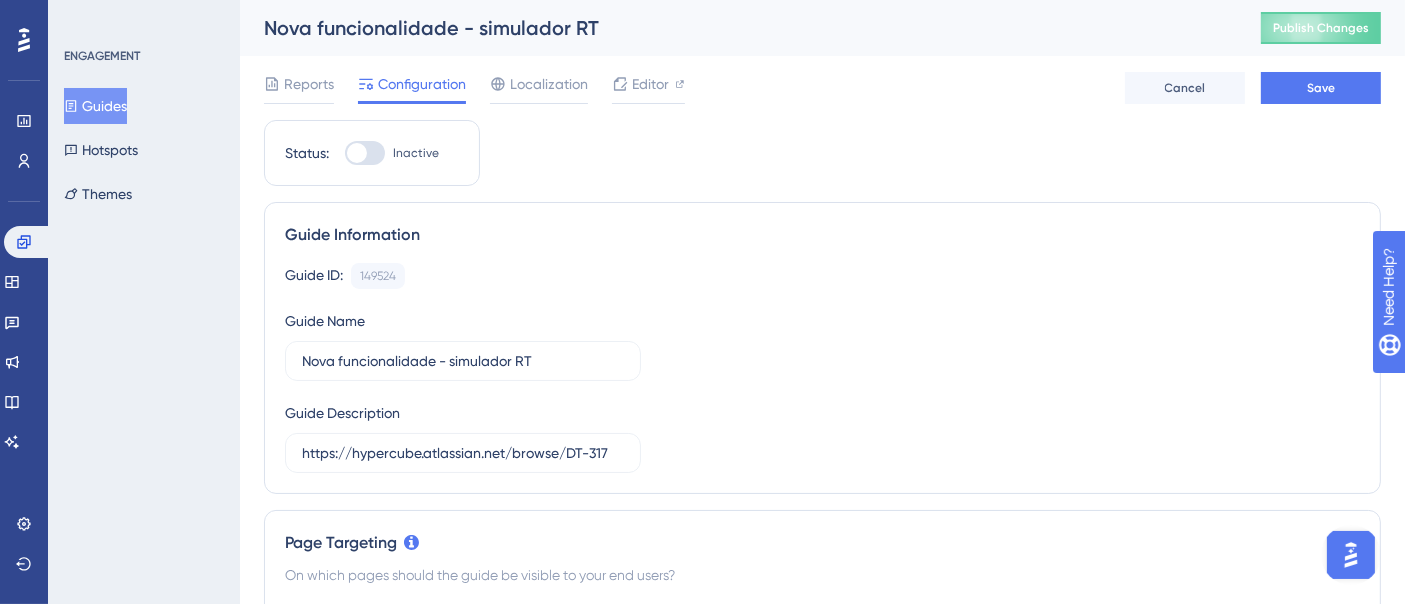 click on "Guide Information Guide ID: 149524 Copy Guide Name Nova funcionalidade - simulador RT Guide Description https://hypercube.atlassian.net/browse/DT-317" at bounding box center (822, 348) 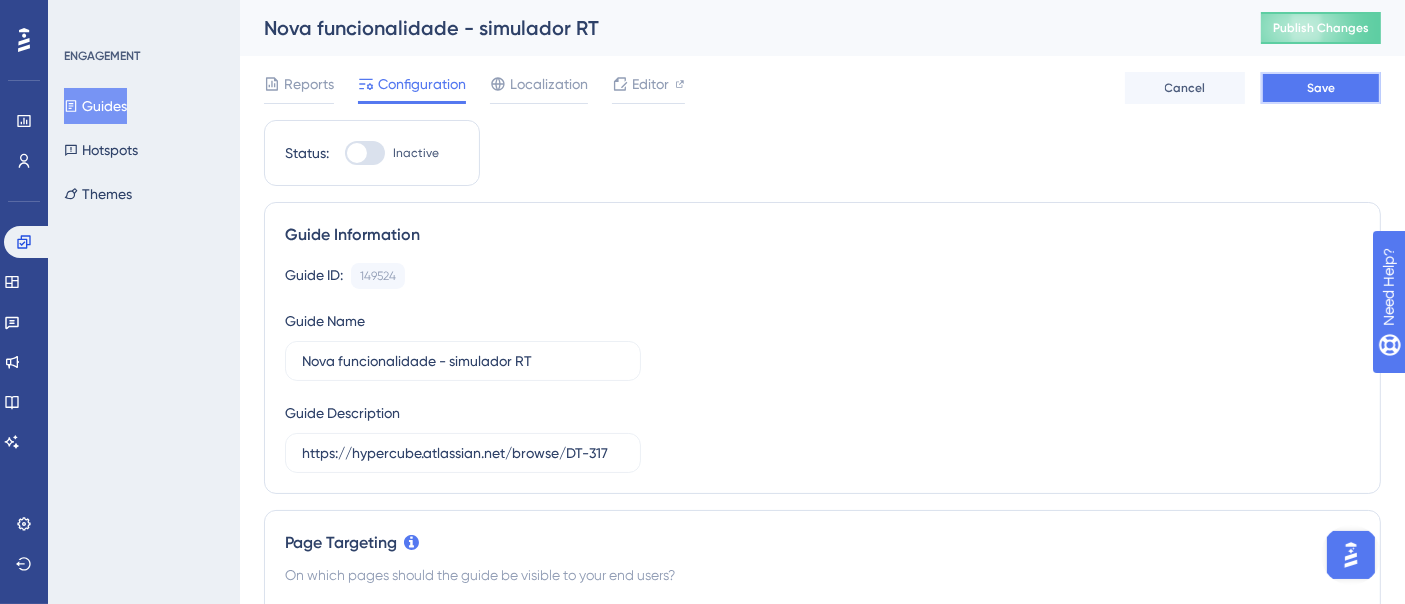click on "Save" at bounding box center (1321, 88) 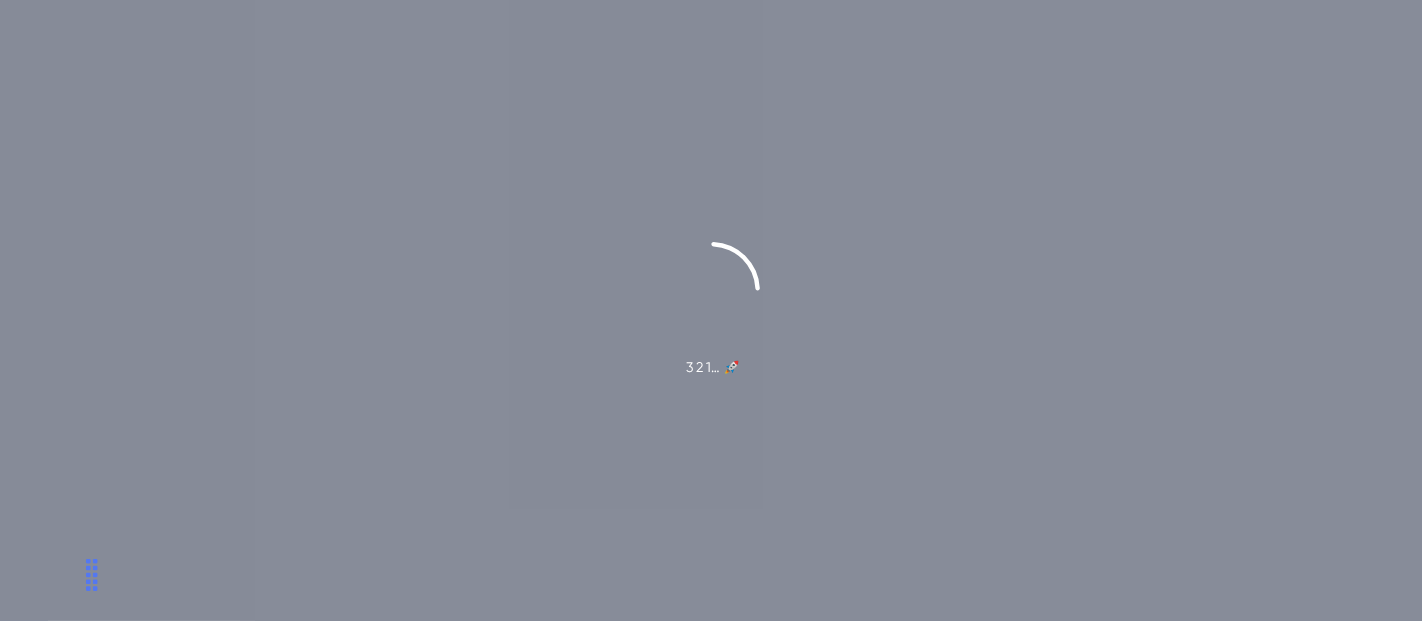 scroll, scrollTop: 0, scrollLeft: 0, axis: both 